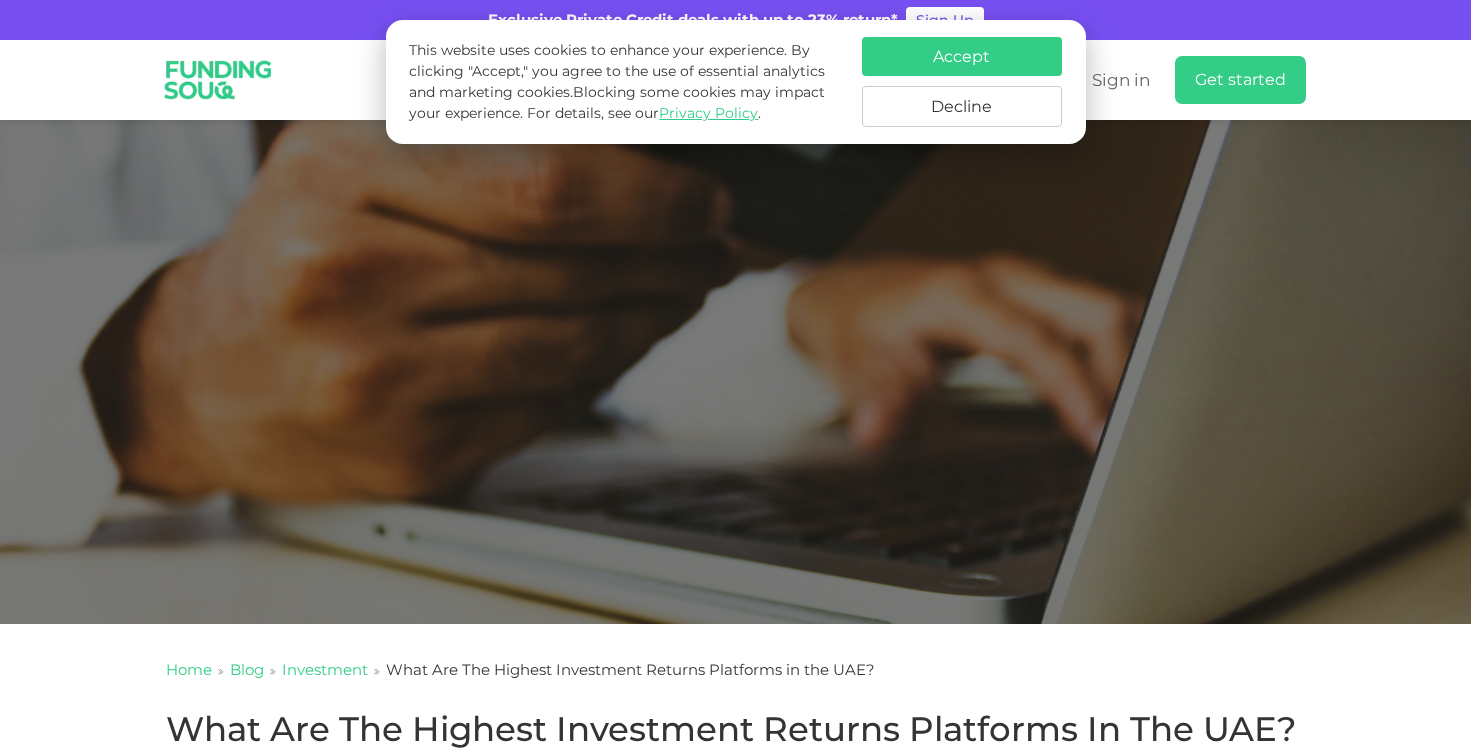 scroll, scrollTop: 0, scrollLeft: 0, axis: both 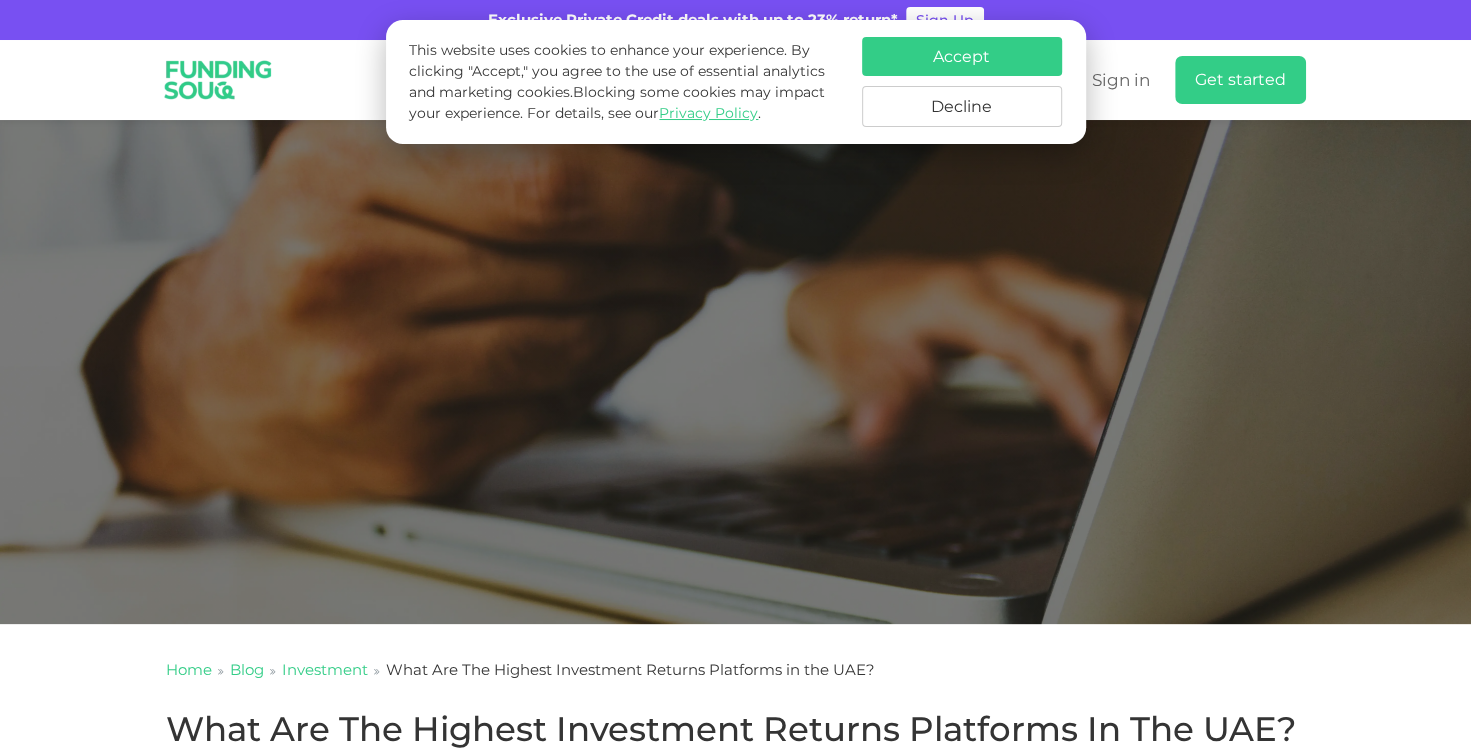 click on "Accept" at bounding box center (962, 56) 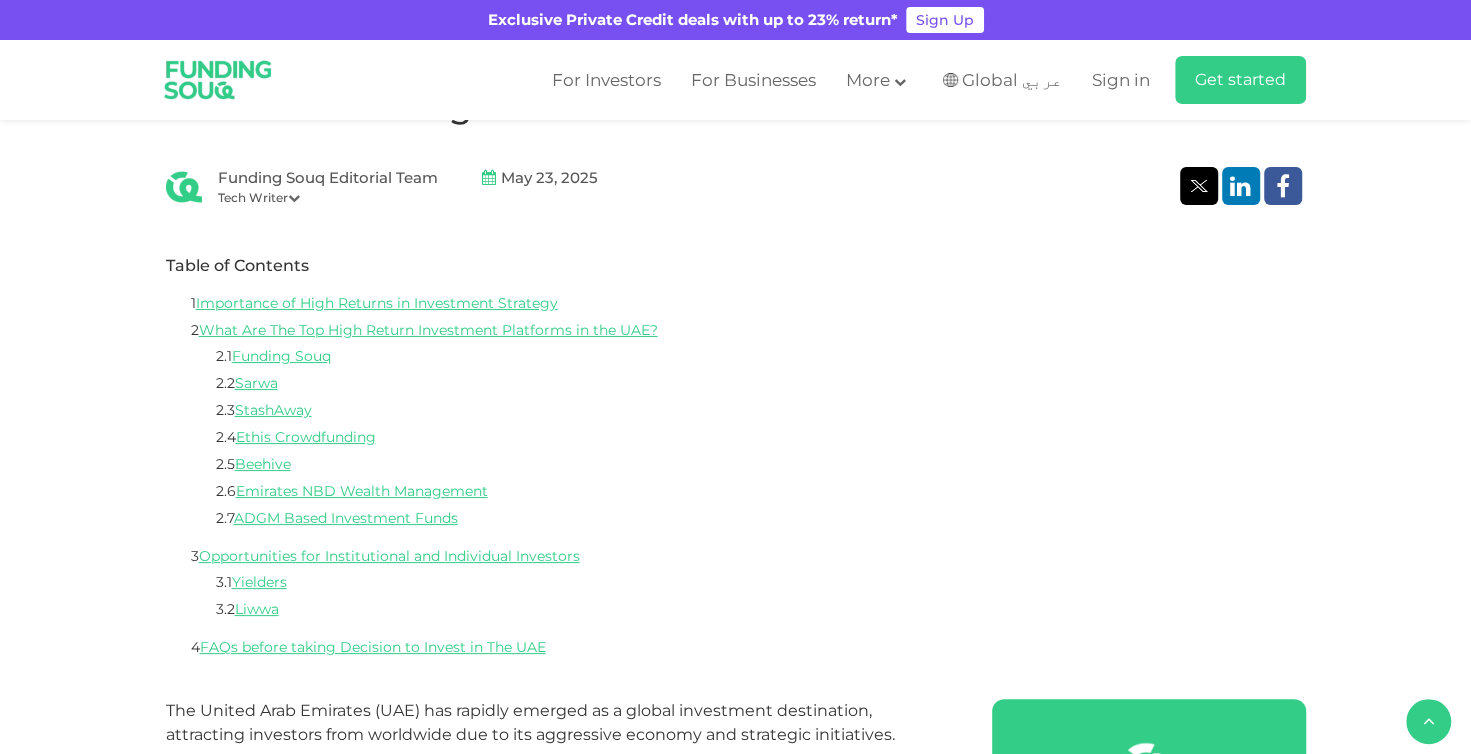 scroll, scrollTop: 621, scrollLeft: 0, axis: vertical 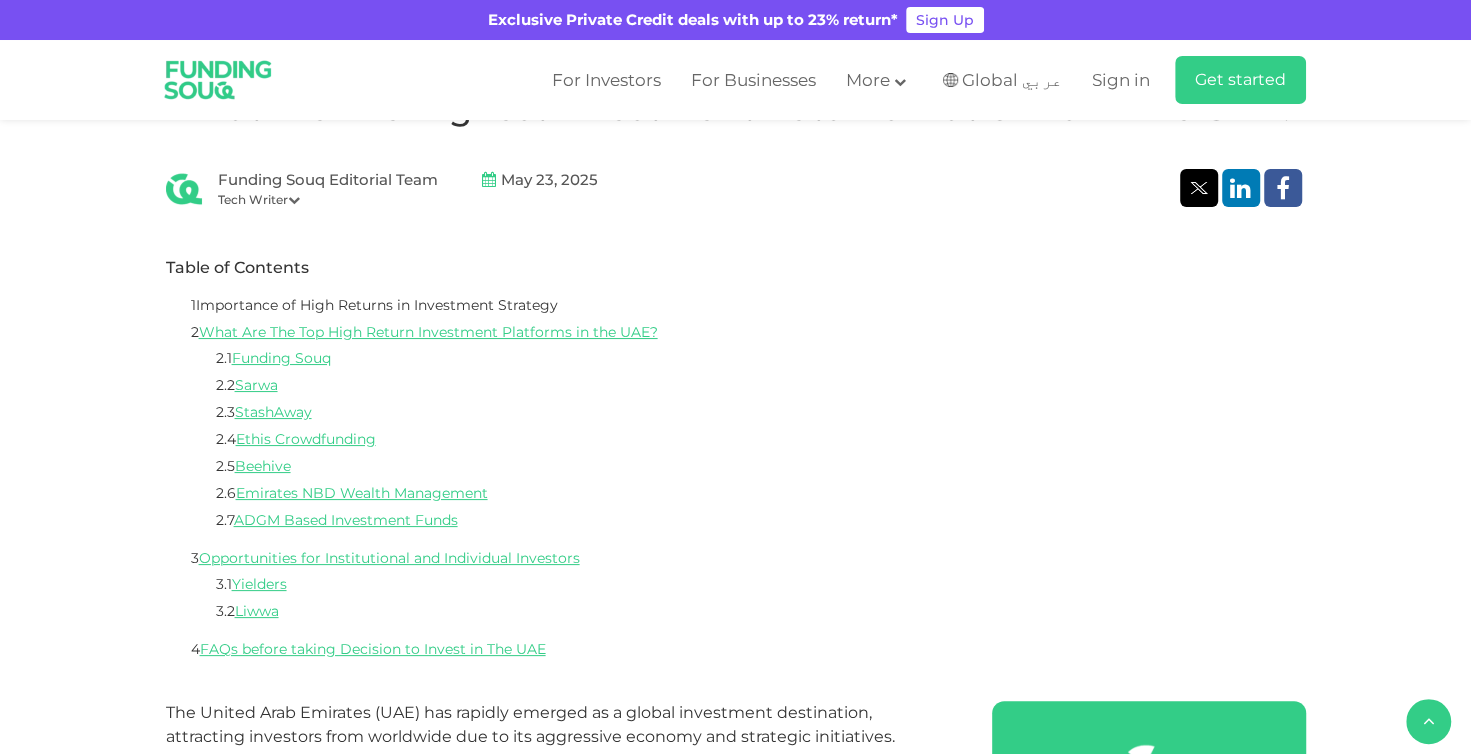 click on "Importance of High Returns in Investment Strategy" at bounding box center (377, 305) 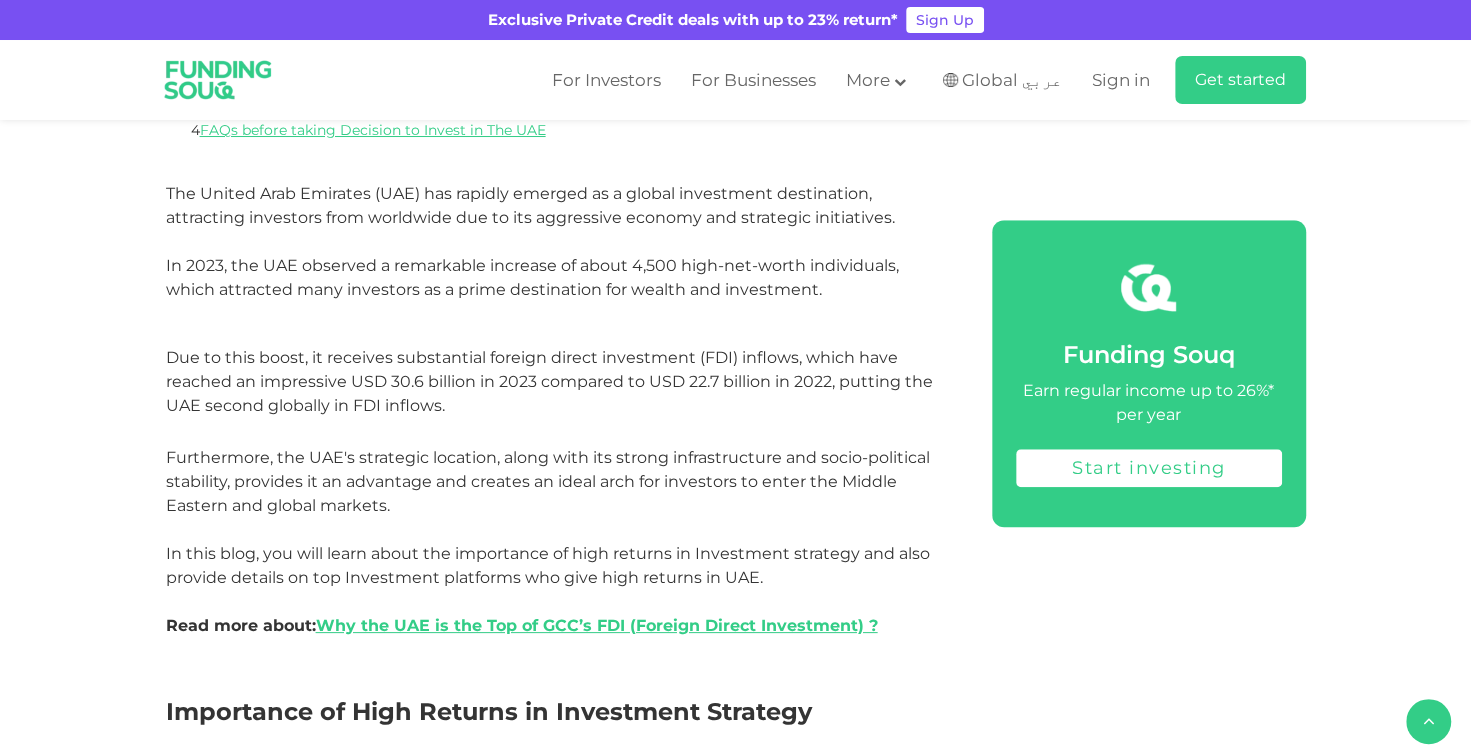 scroll, scrollTop: 1175, scrollLeft: 0, axis: vertical 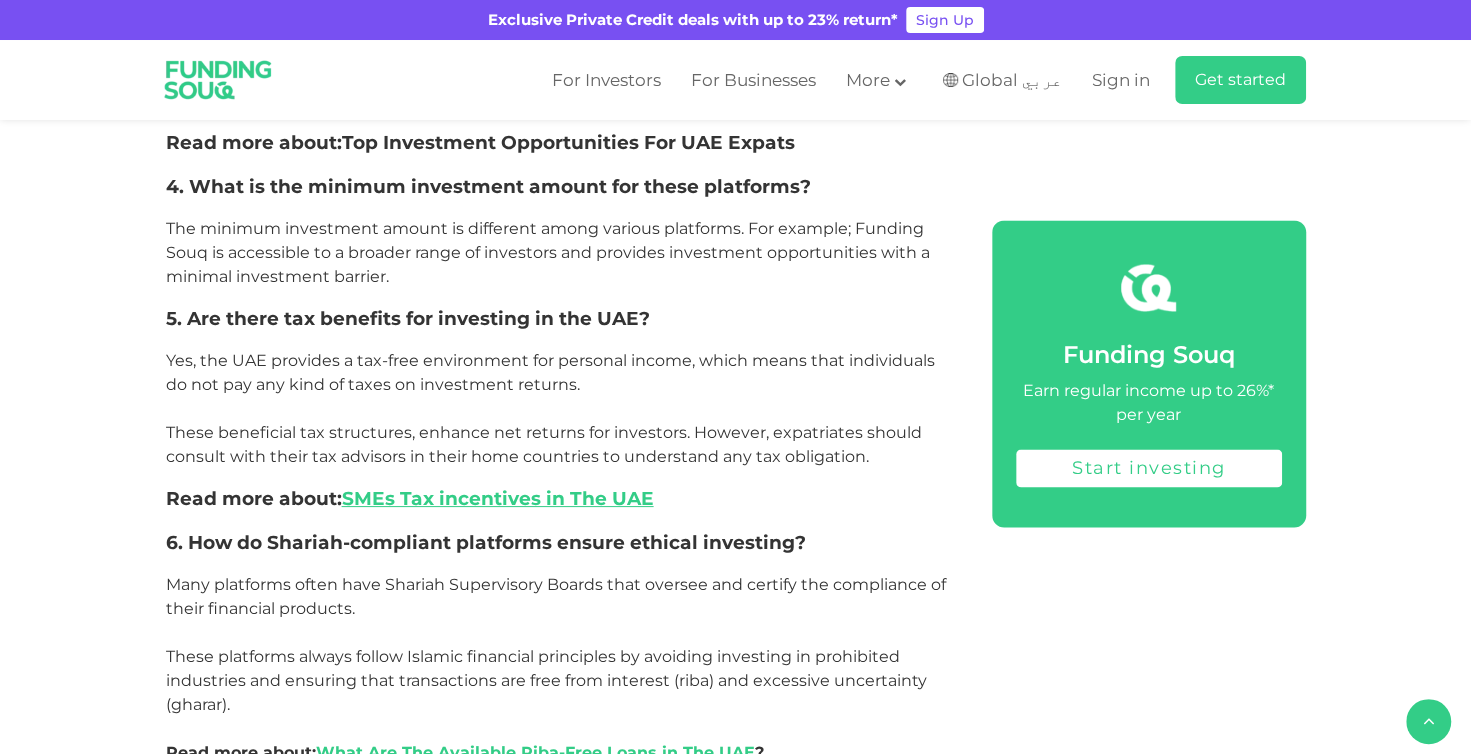 click on "Top Investment Opportunities    For UAE Expats" at bounding box center [568, 142] 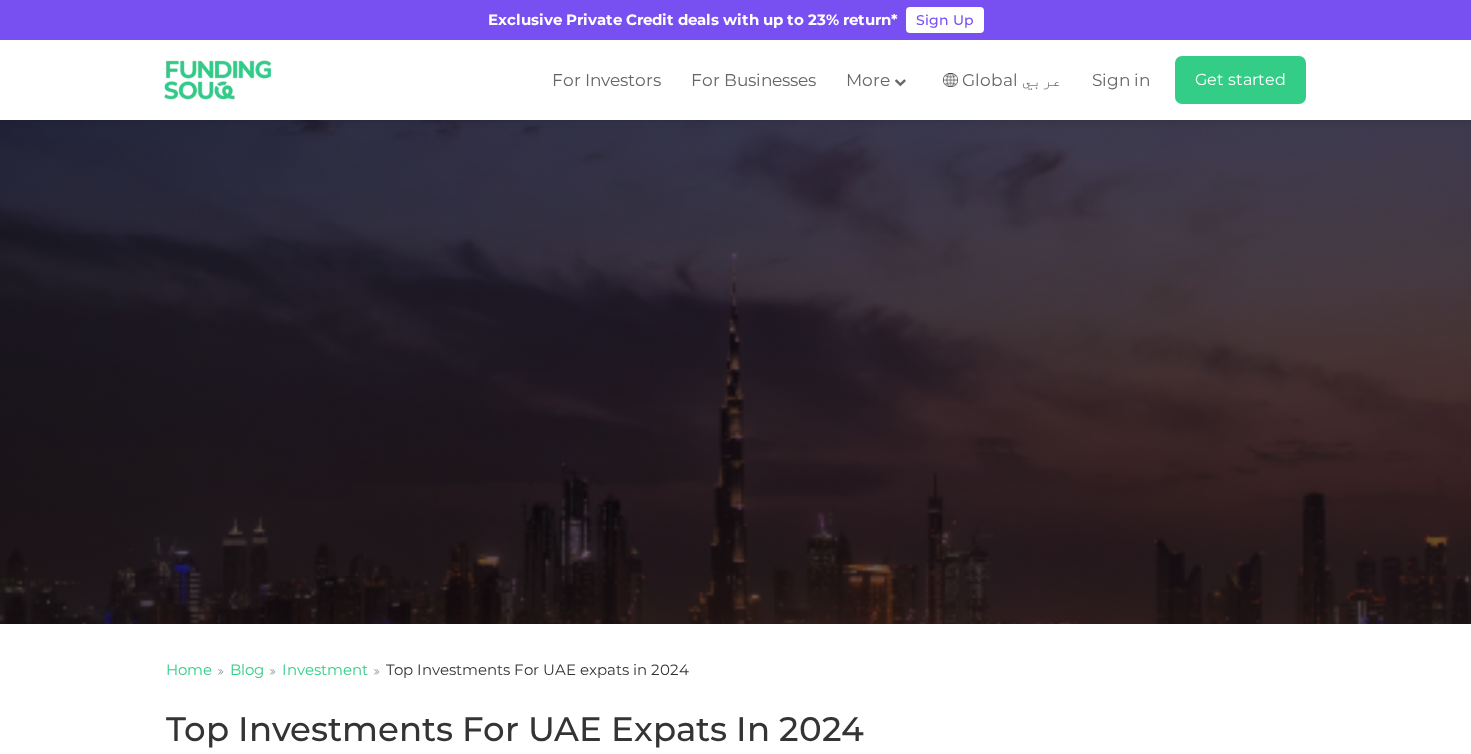 scroll, scrollTop: 0, scrollLeft: 0, axis: both 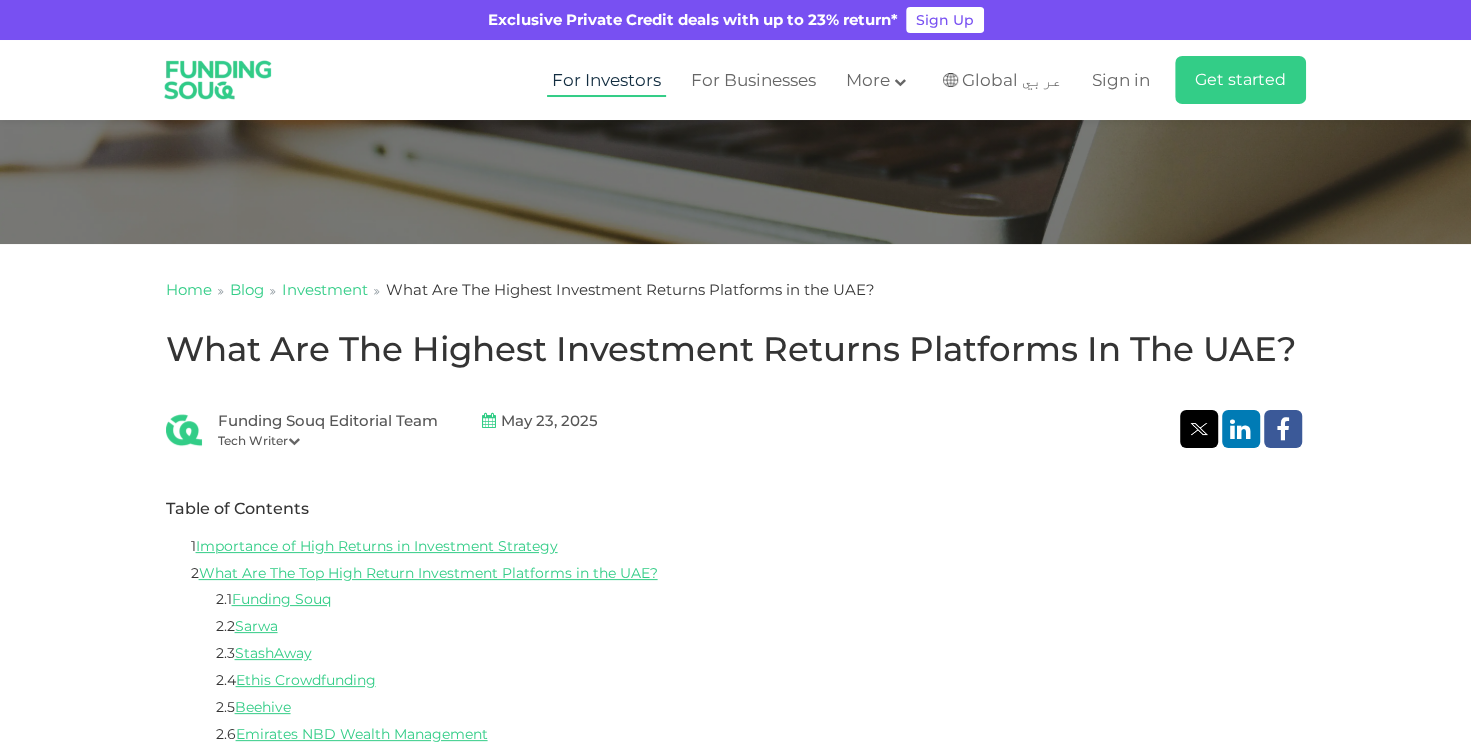 click on "For Investors" at bounding box center [606, 80] 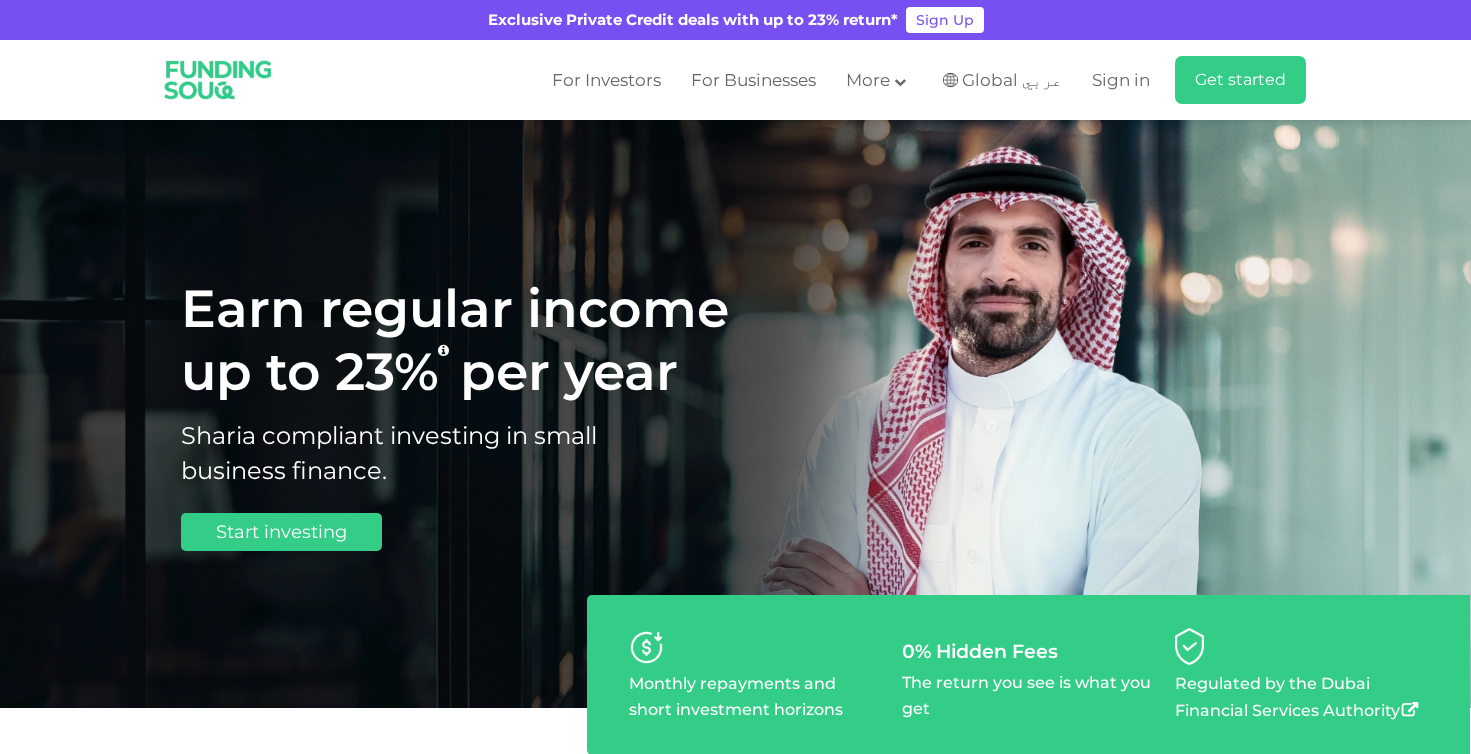 scroll, scrollTop: 0, scrollLeft: 0, axis: both 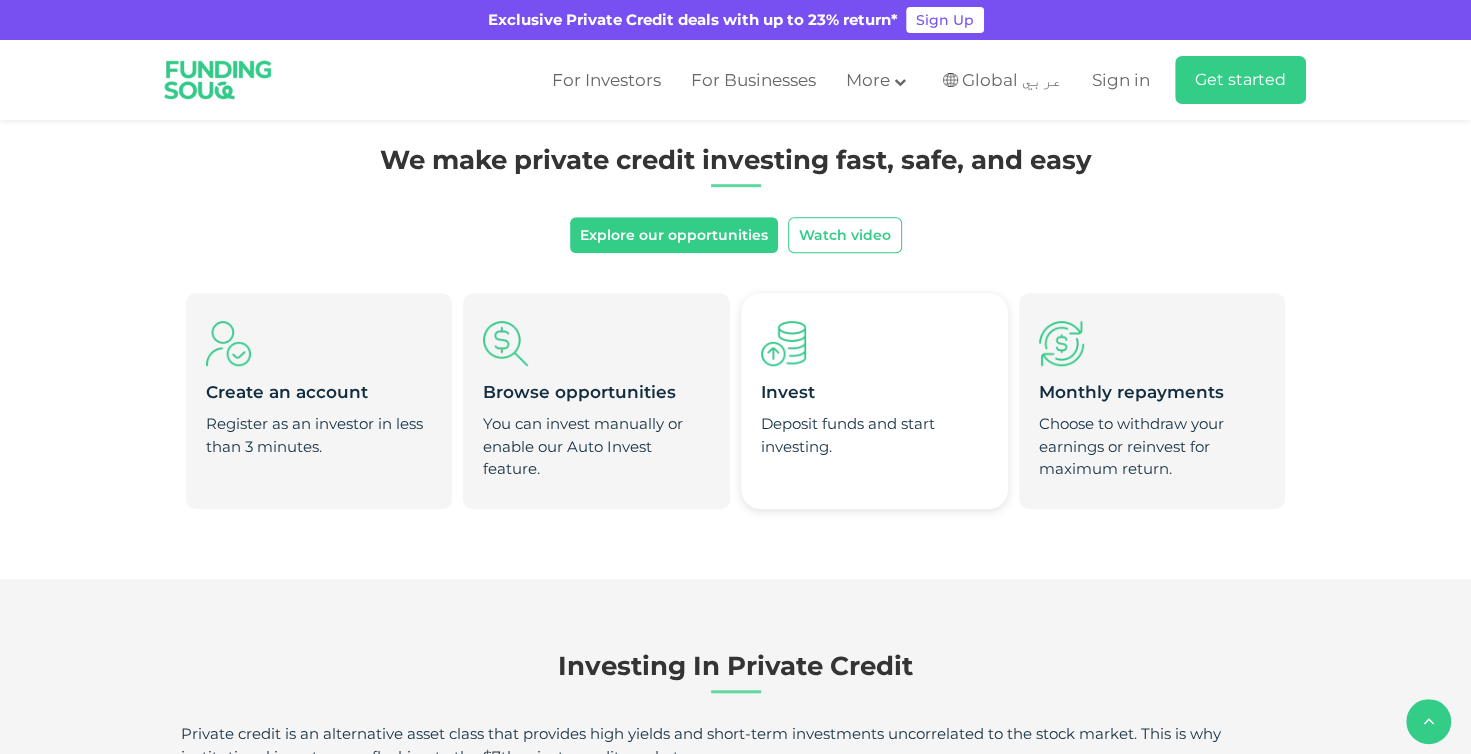 click on "Invest
Deposit funds and start investing." at bounding box center (874, 401) 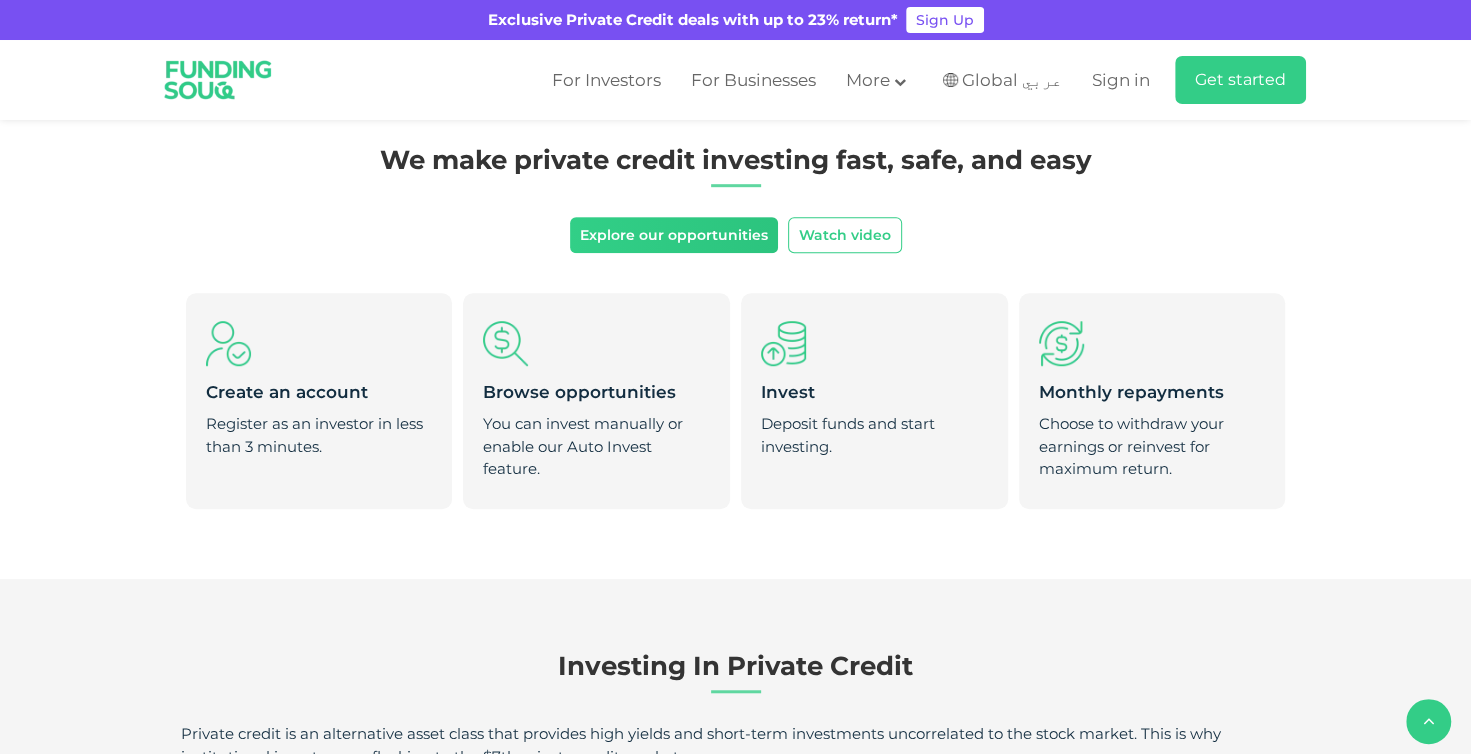 click on "Explore our opportunities" at bounding box center (674, 235) 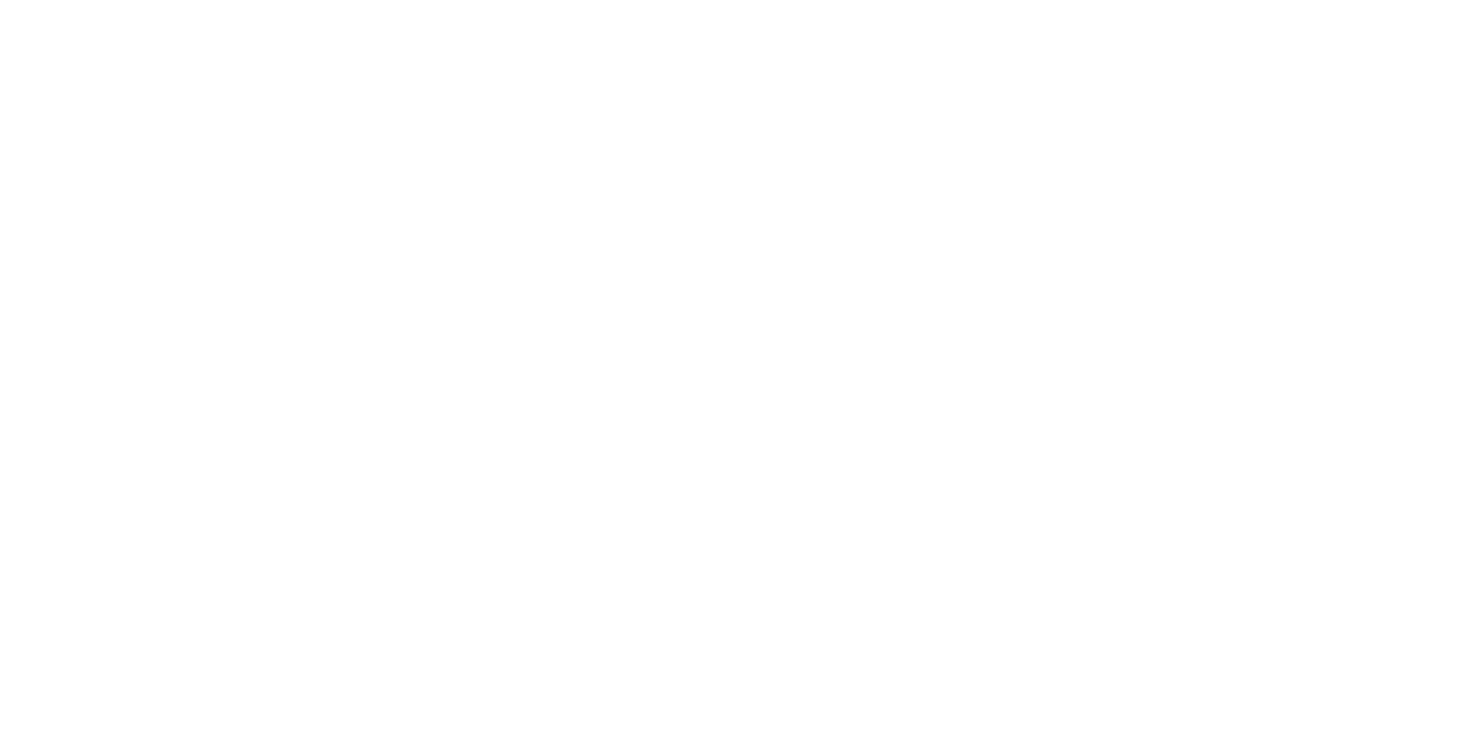 scroll, scrollTop: 0, scrollLeft: 0, axis: both 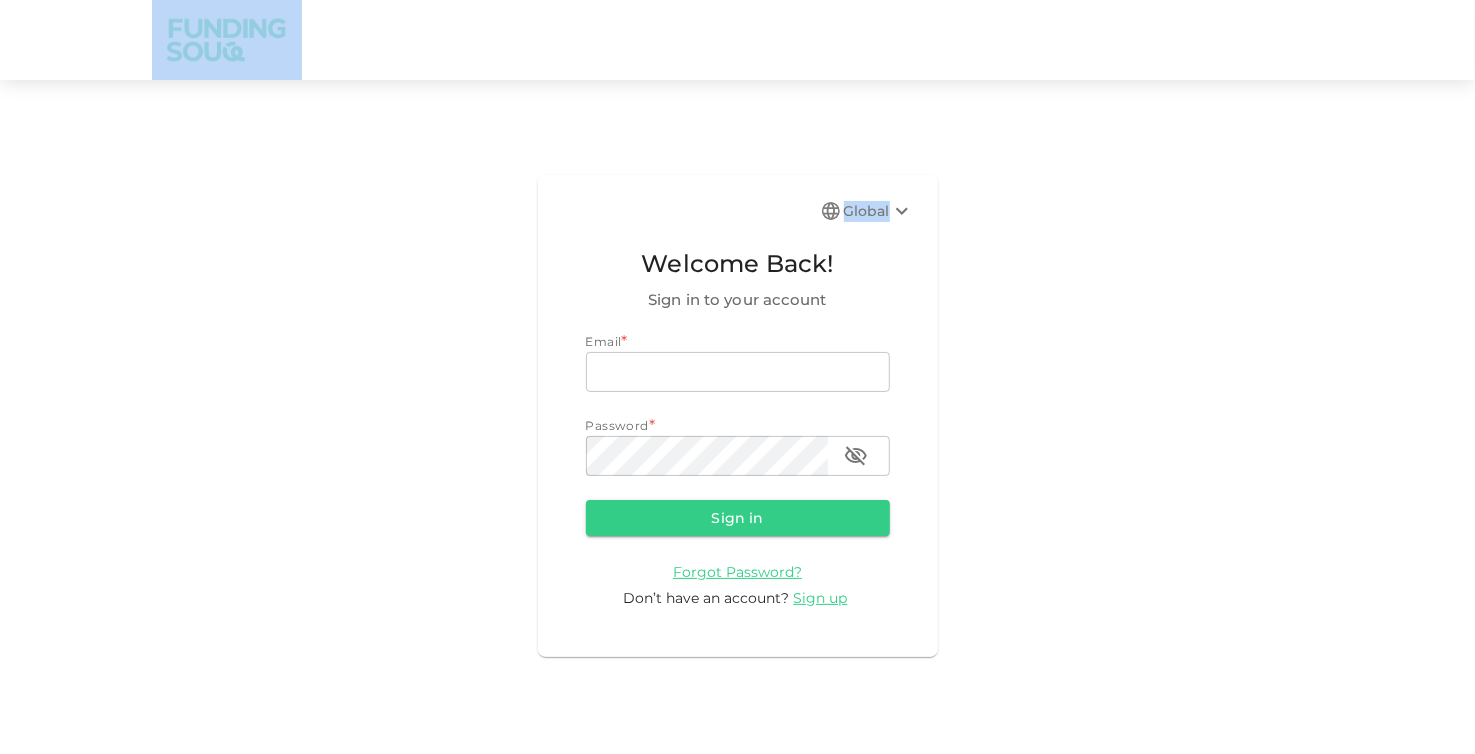 drag, startPoint x: 371, startPoint y: 127, endPoint x: 168, endPoint y: 34, distance: 223.28905 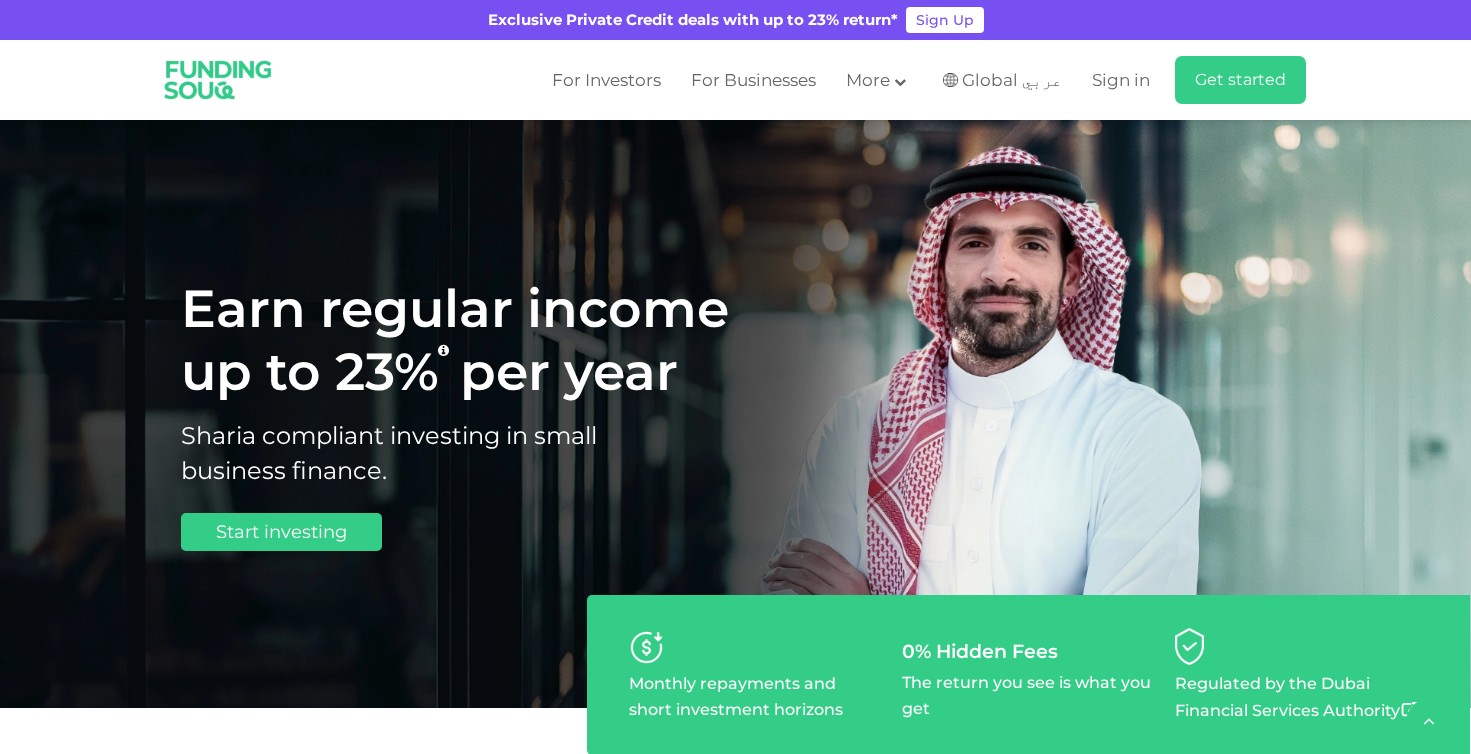 type on "4" 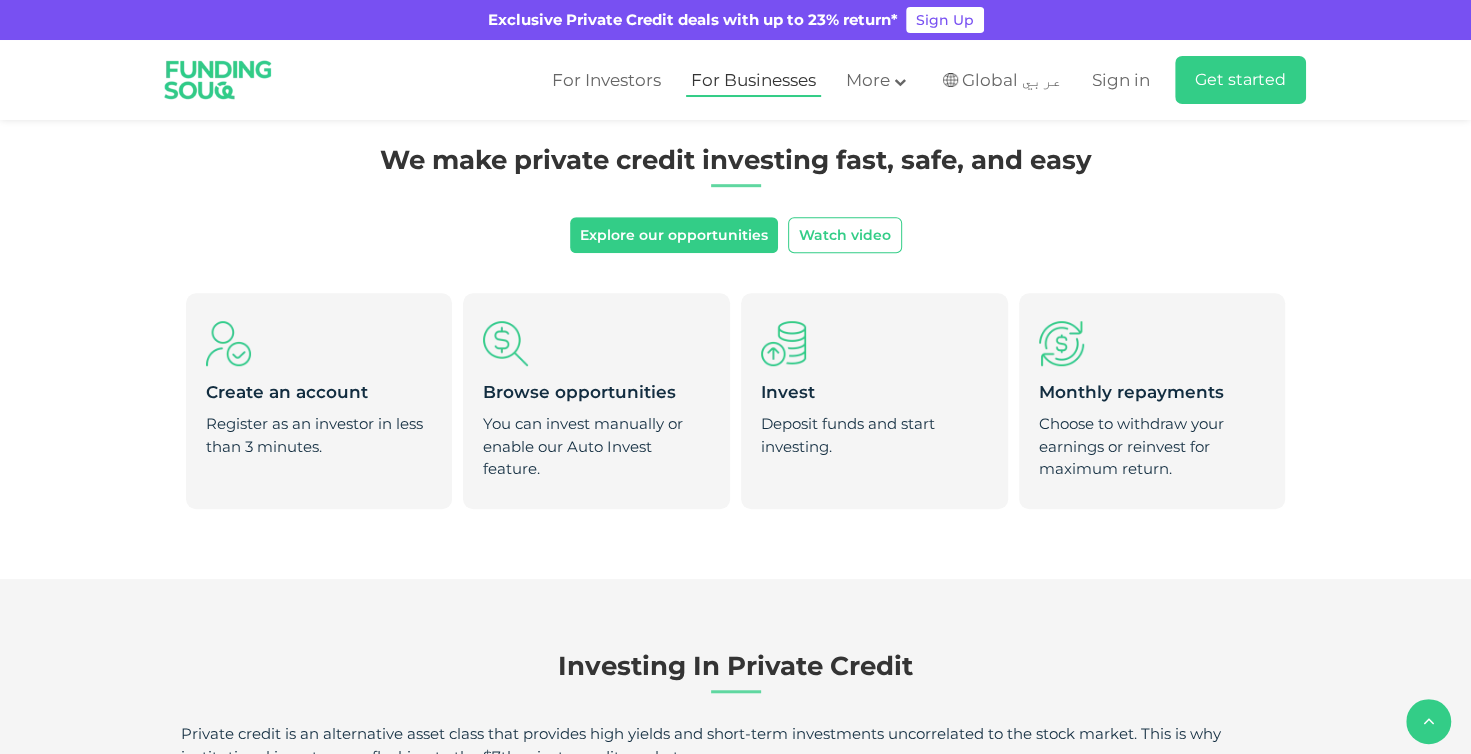 scroll, scrollTop: 0, scrollLeft: 0, axis: both 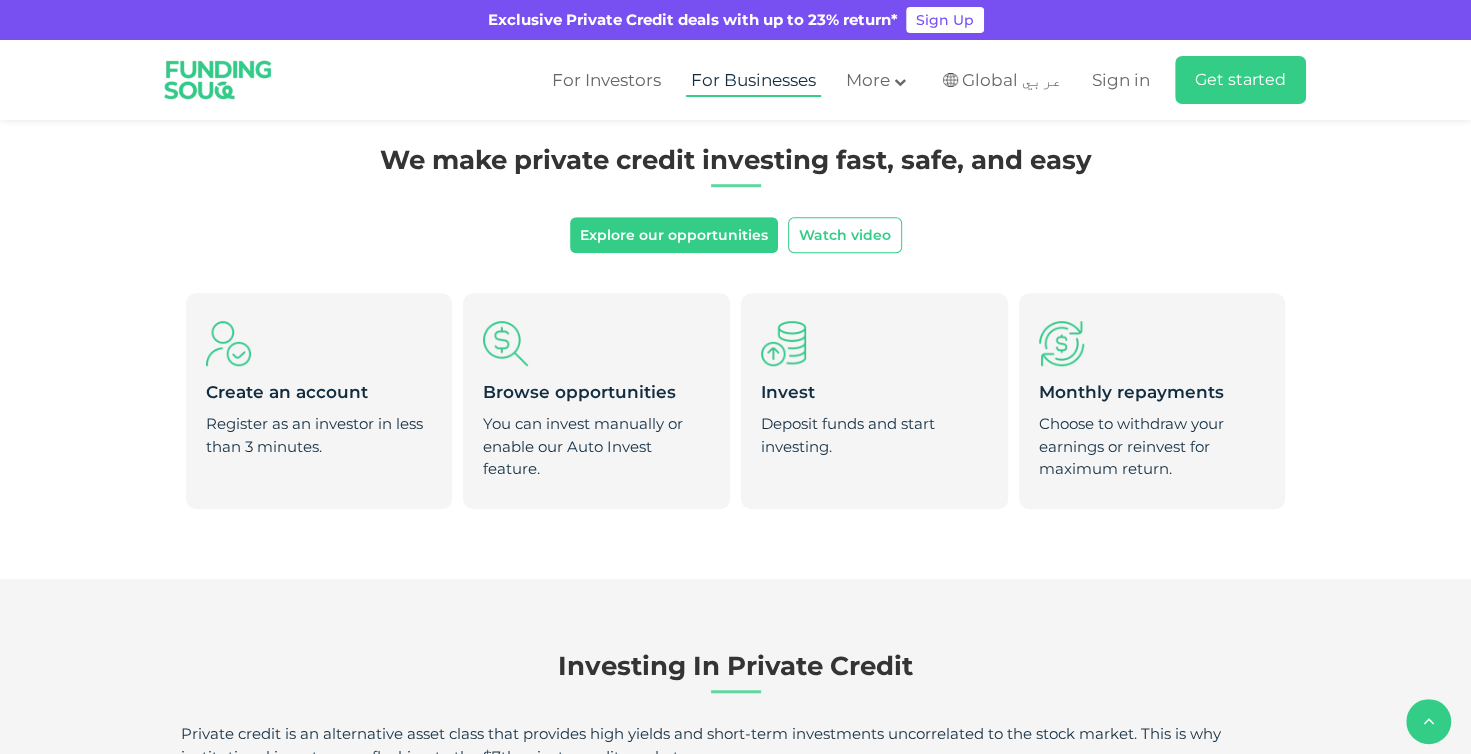 click on "For Businesses" at bounding box center (753, 80) 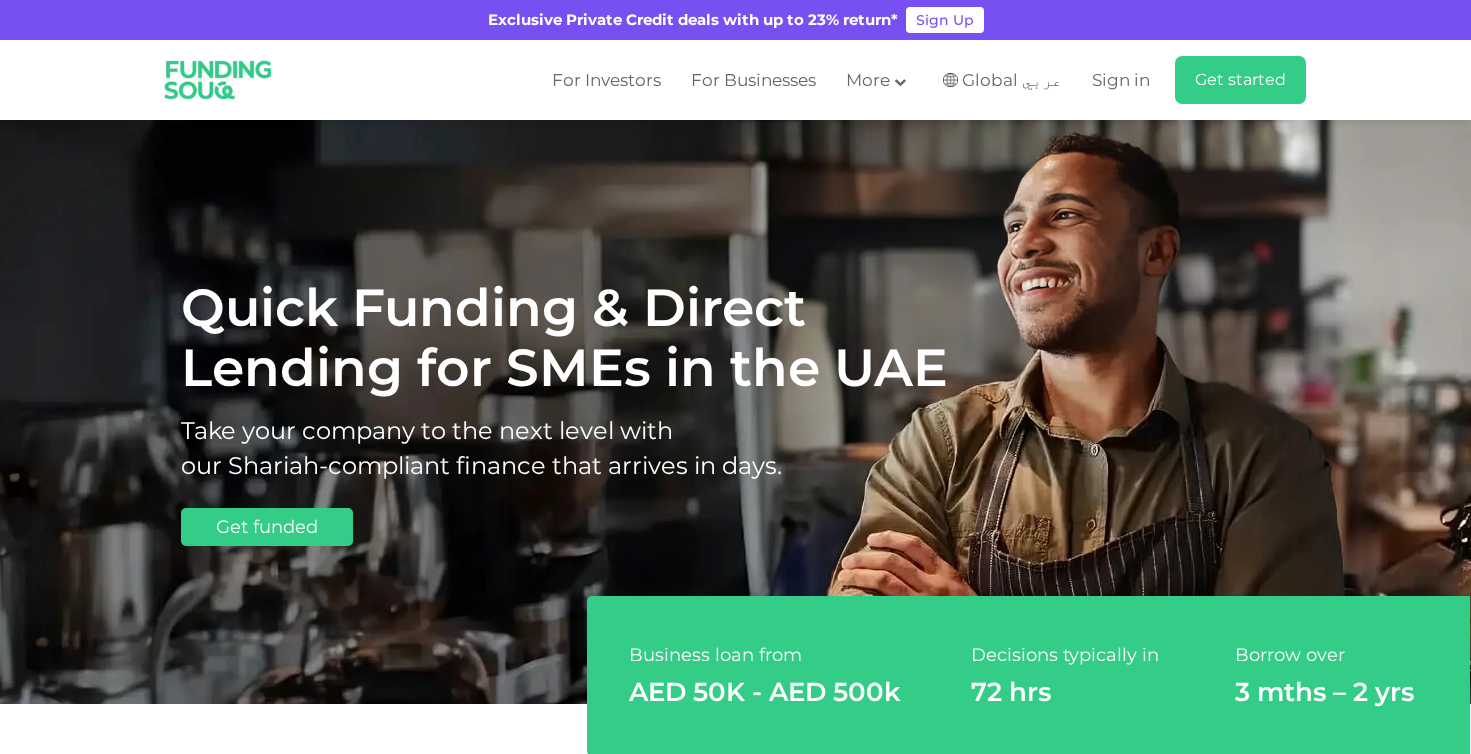 scroll, scrollTop: 0, scrollLeft: 0, axis: both 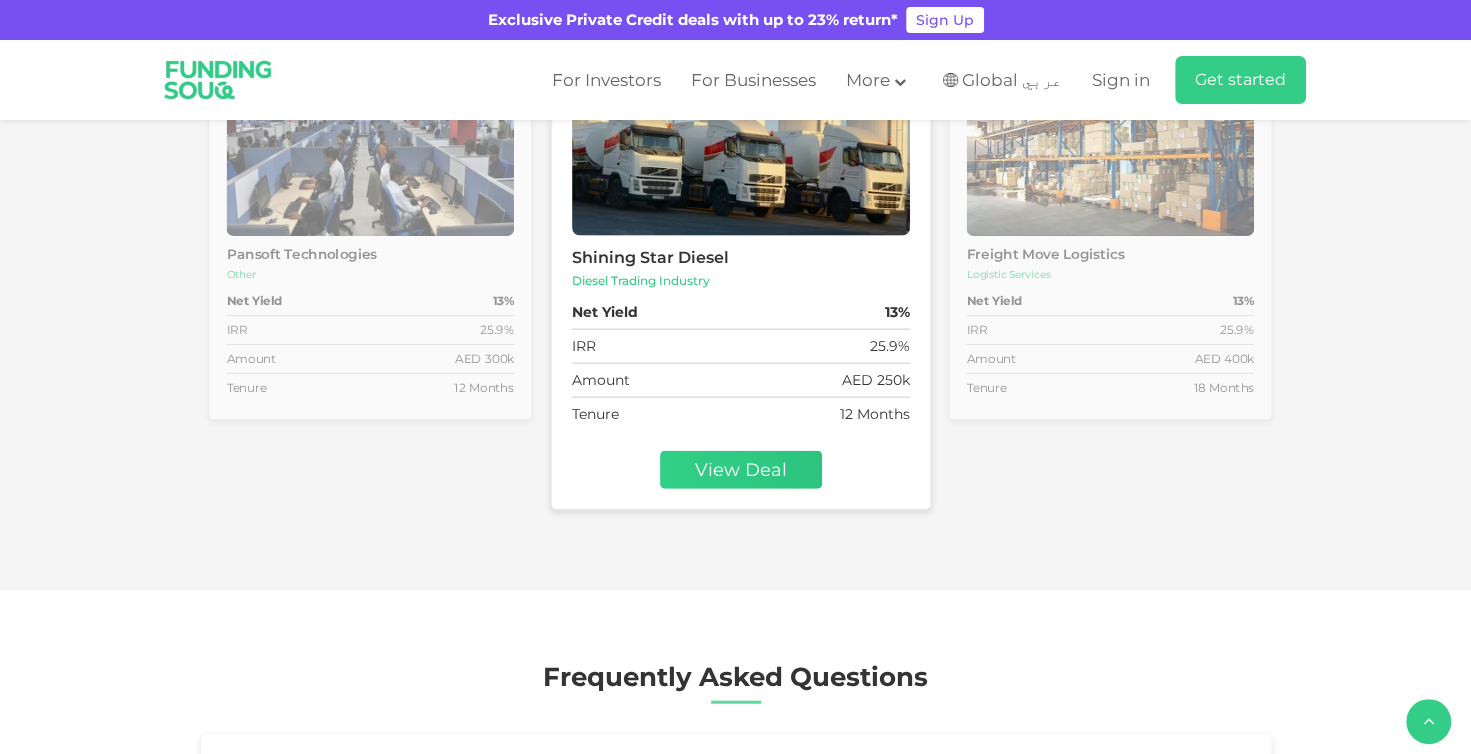 click on "View Deal" at bounding box center [741, 470] 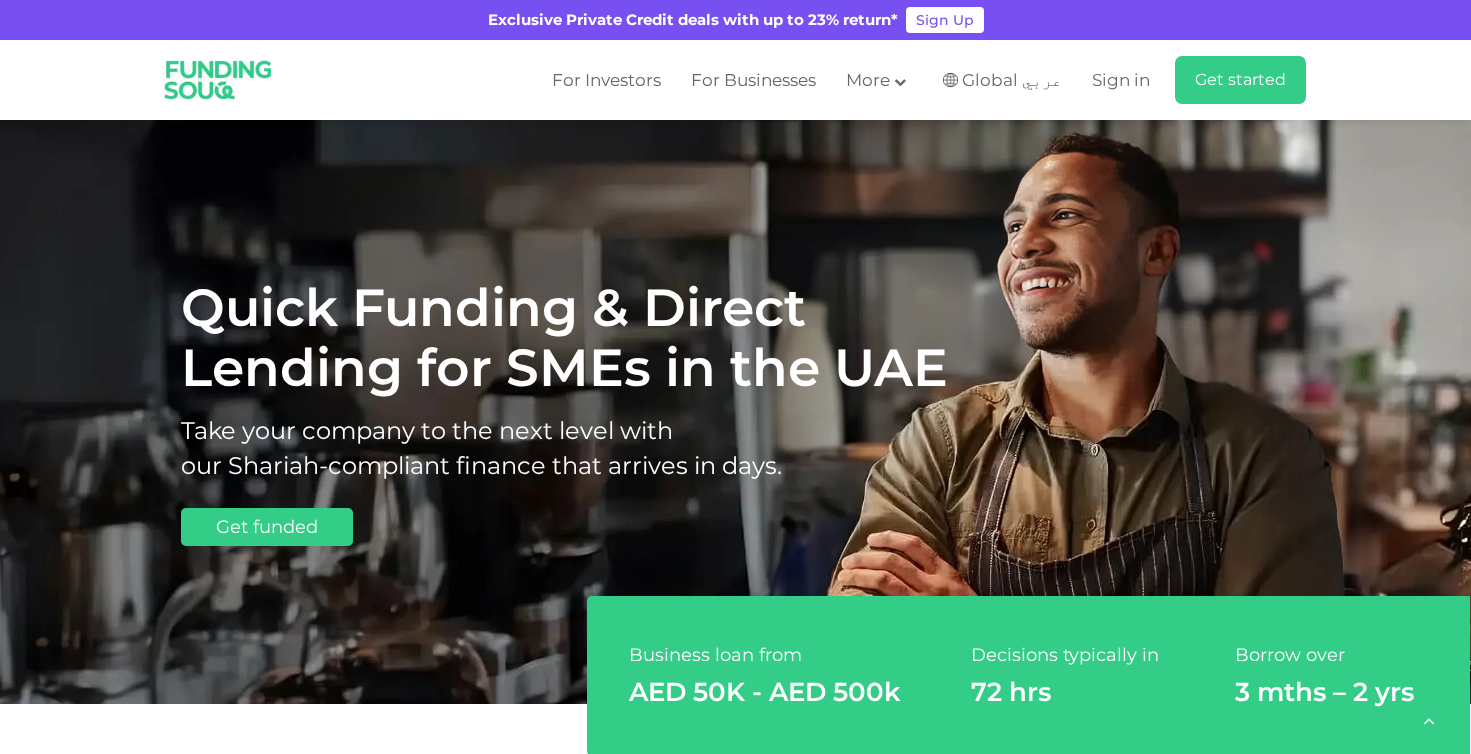scroll, scrollTop: 2999, scrollLeft: 0, axis: vertical 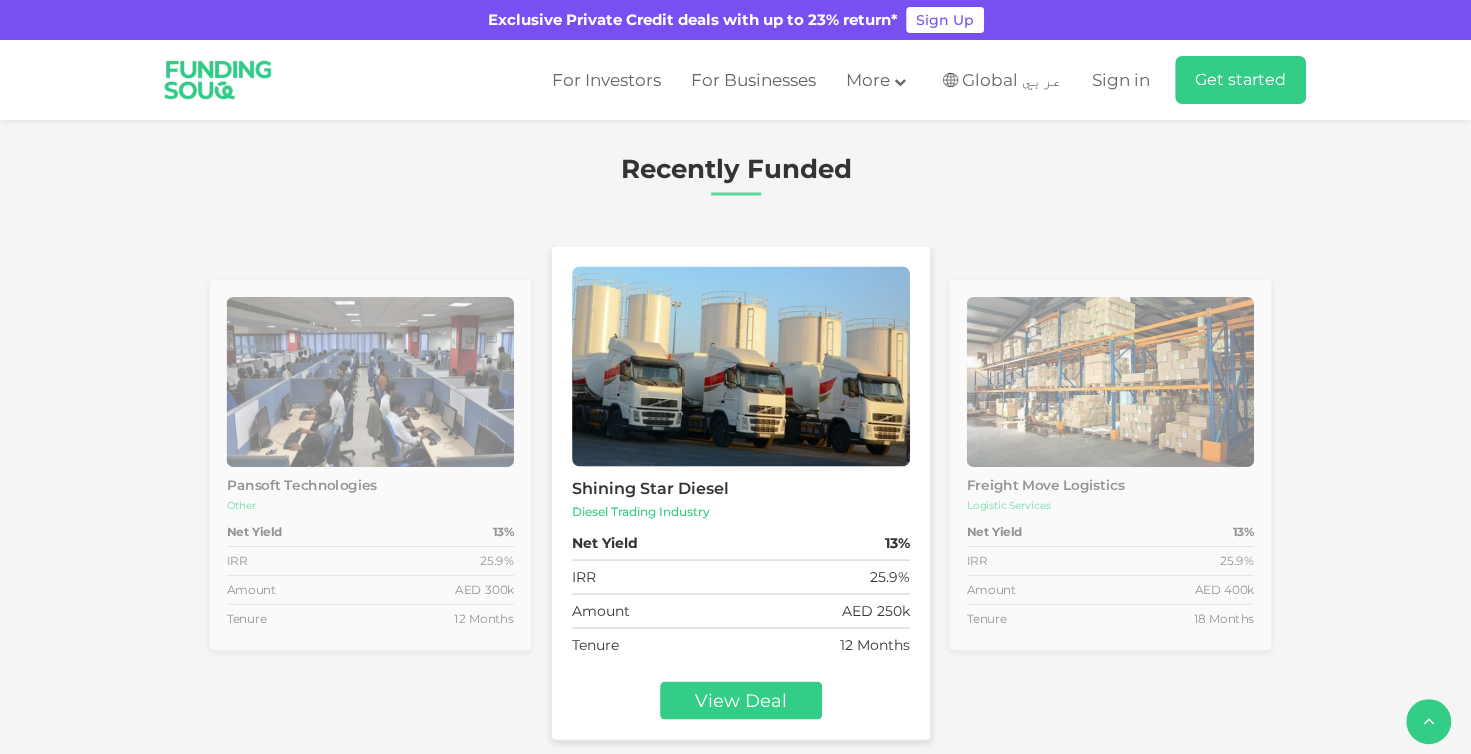 click on "Net Yield
13%" at bounding box center [369, 531] 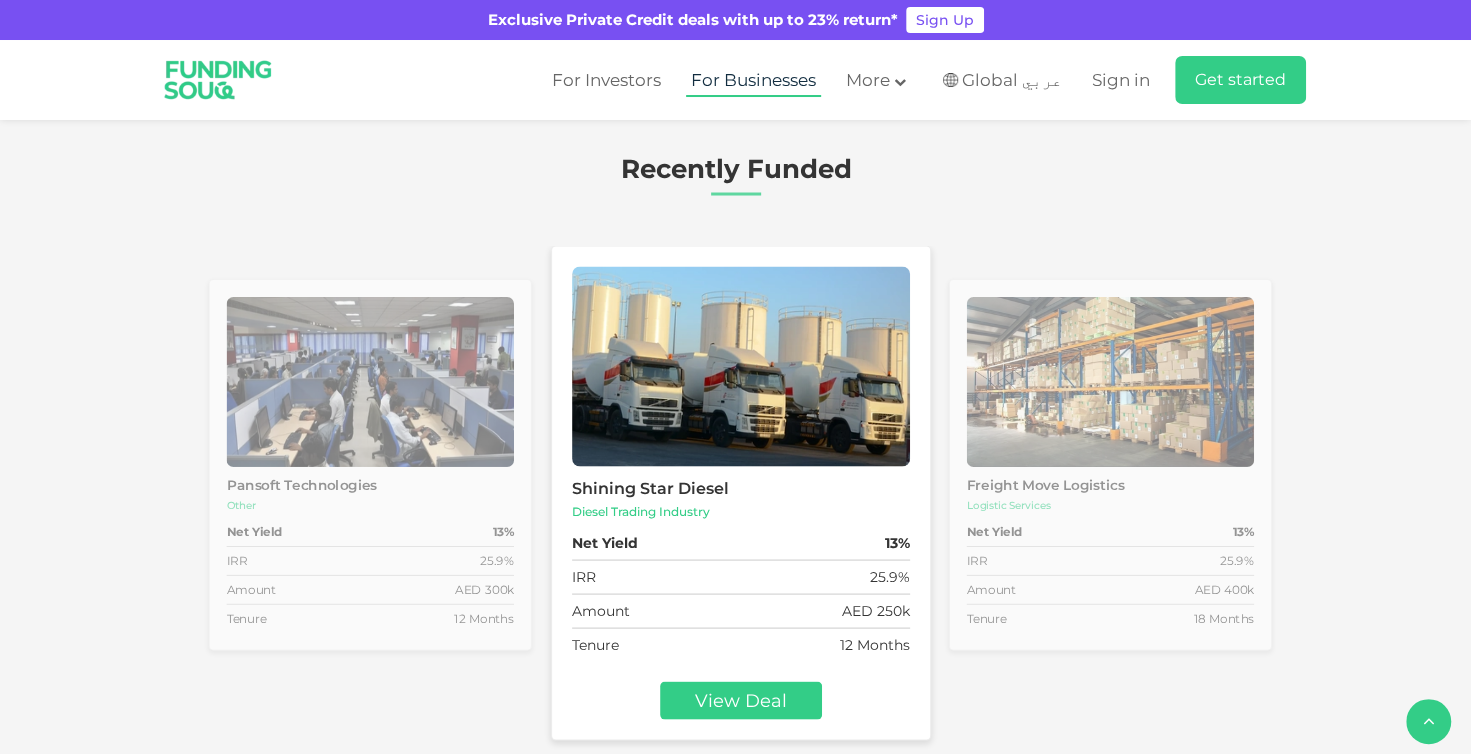click on "For Businesses" at bounding box center [753, 80] 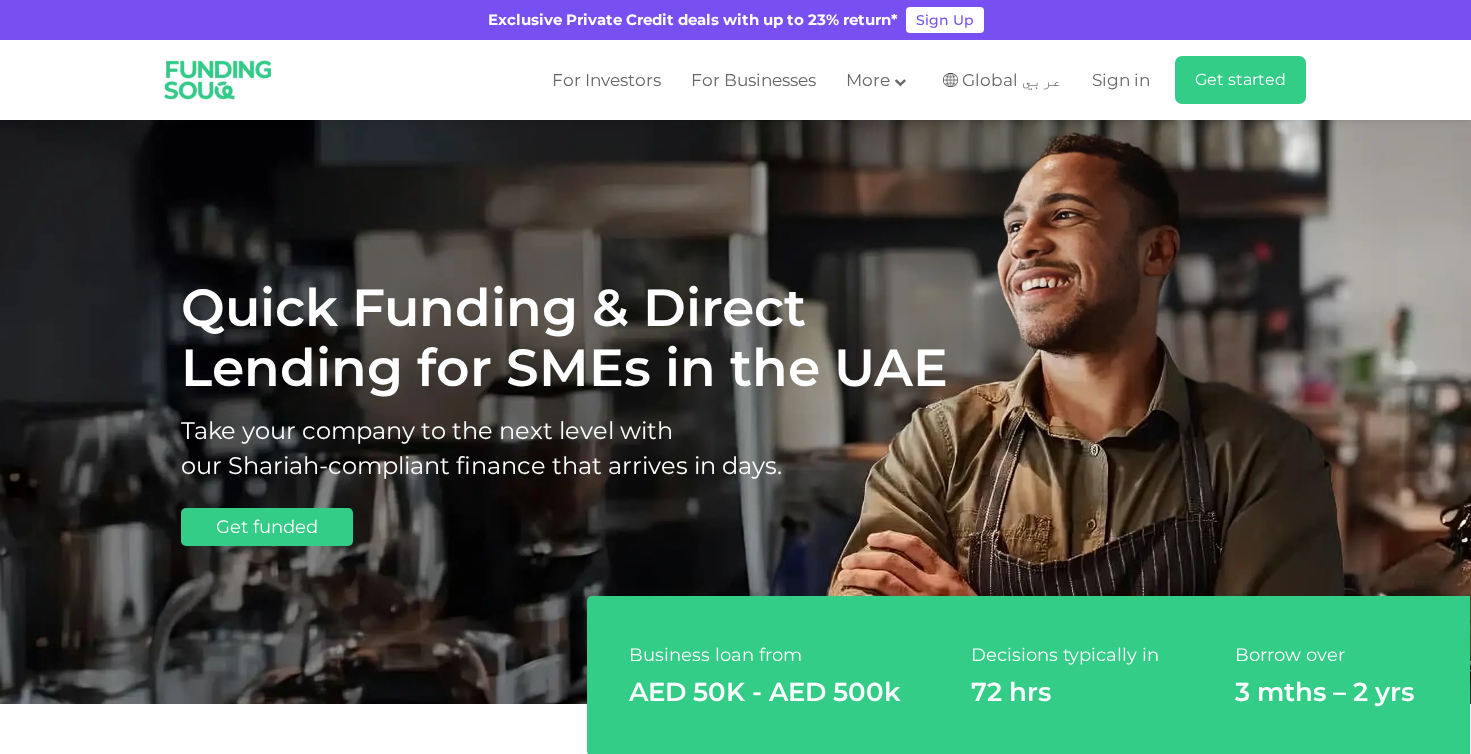 scroll, scrollTop: 0, scrollLeft: 0, axis: both 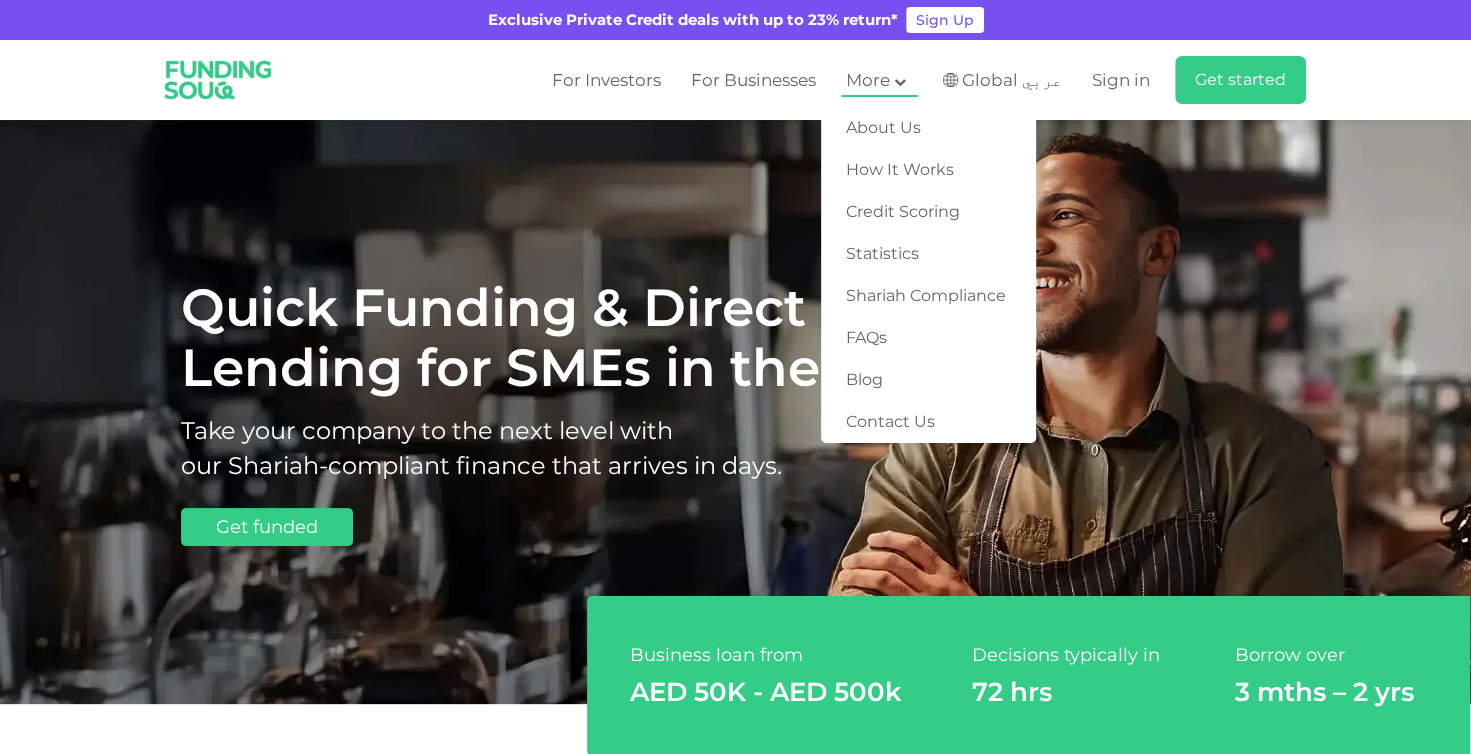 click on "More" at bounding box center [868, 80] 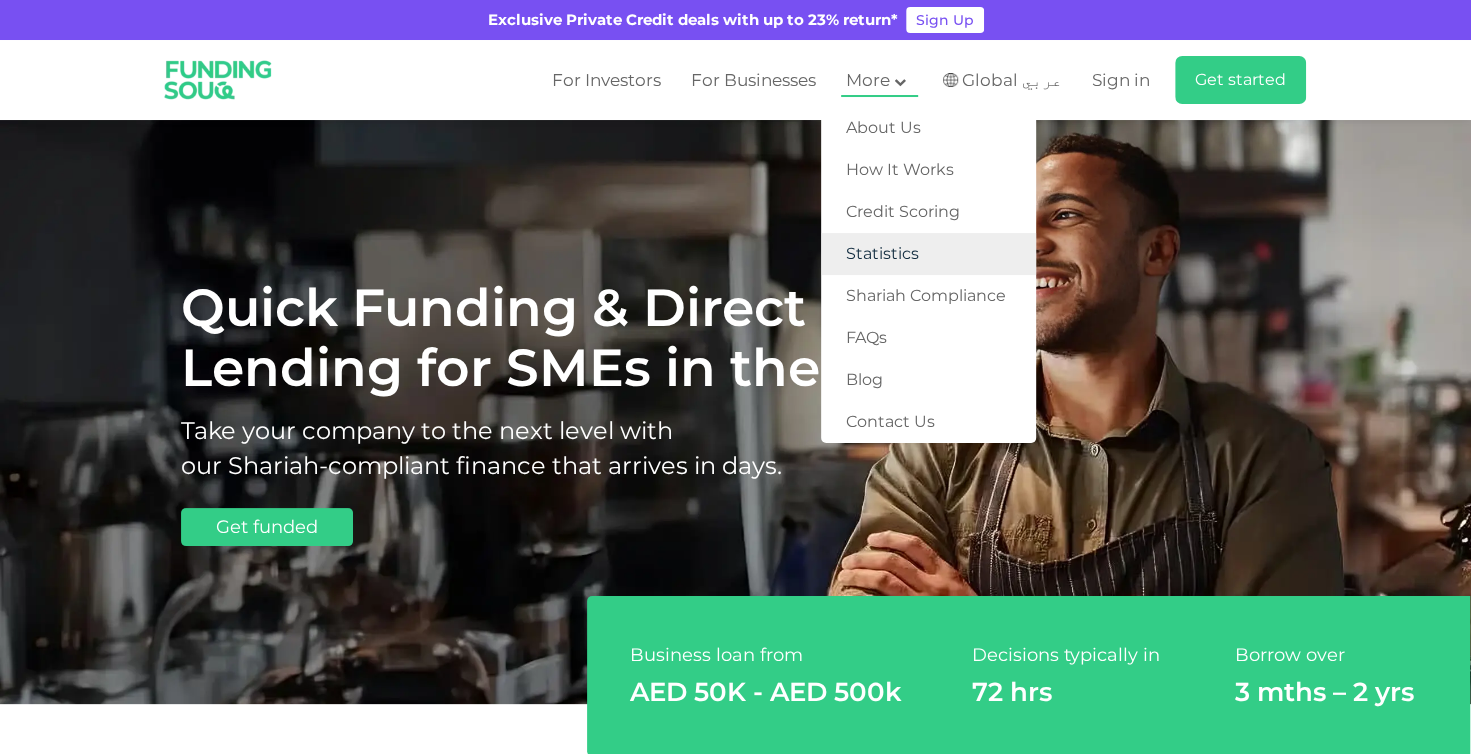 click on "Statistics" at bounding box center [928, 254] 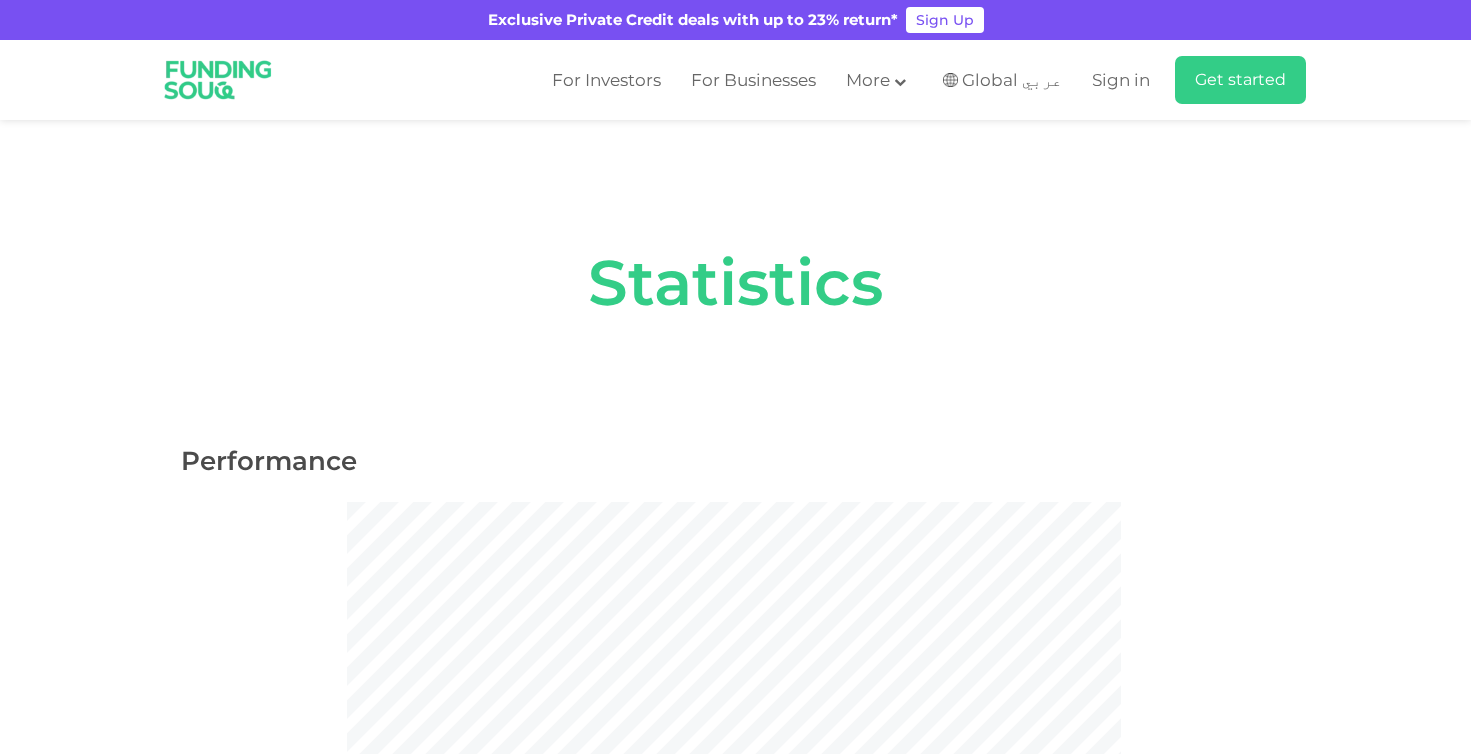 scroll, scrollTop: 0, scrollLeft: 0, axis: both 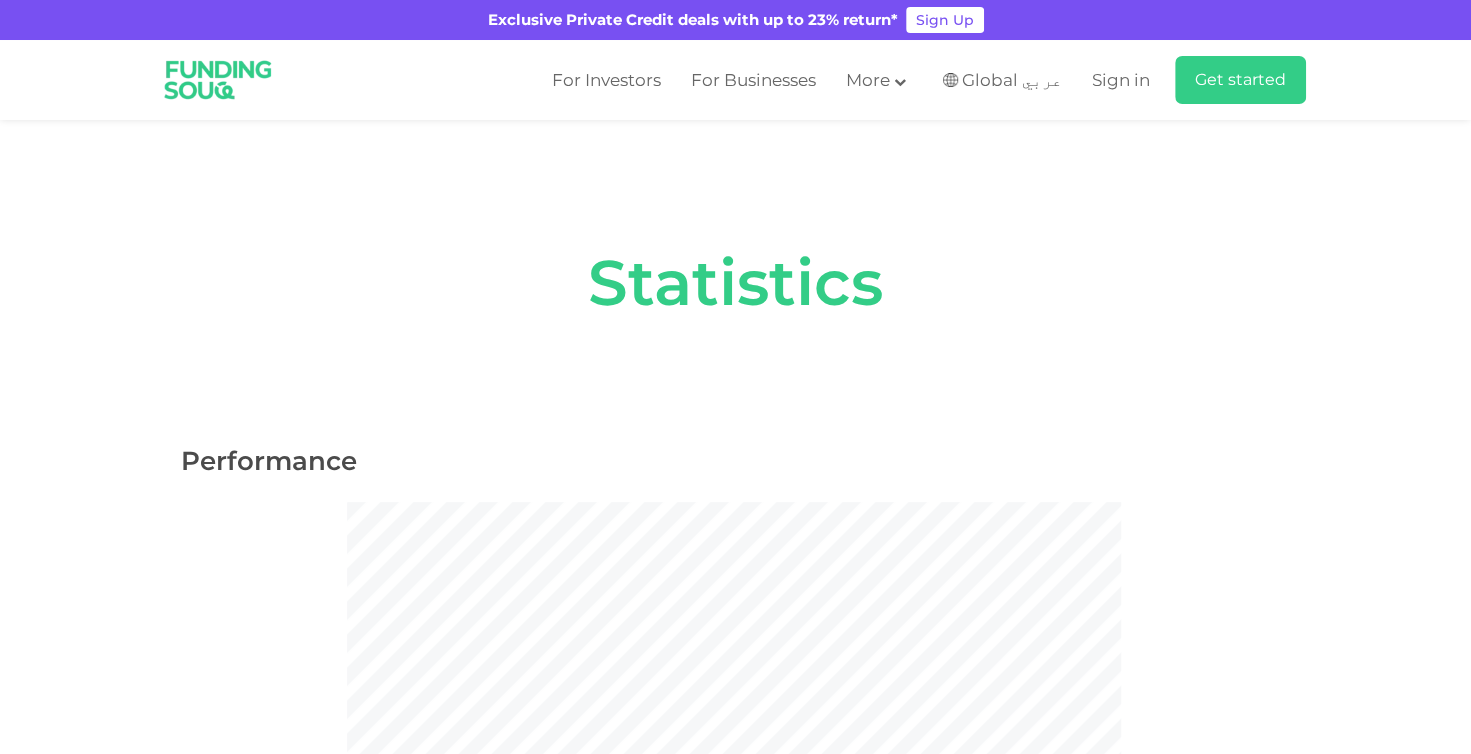 click on "Global عربي" at bounding box center [1012, 80] 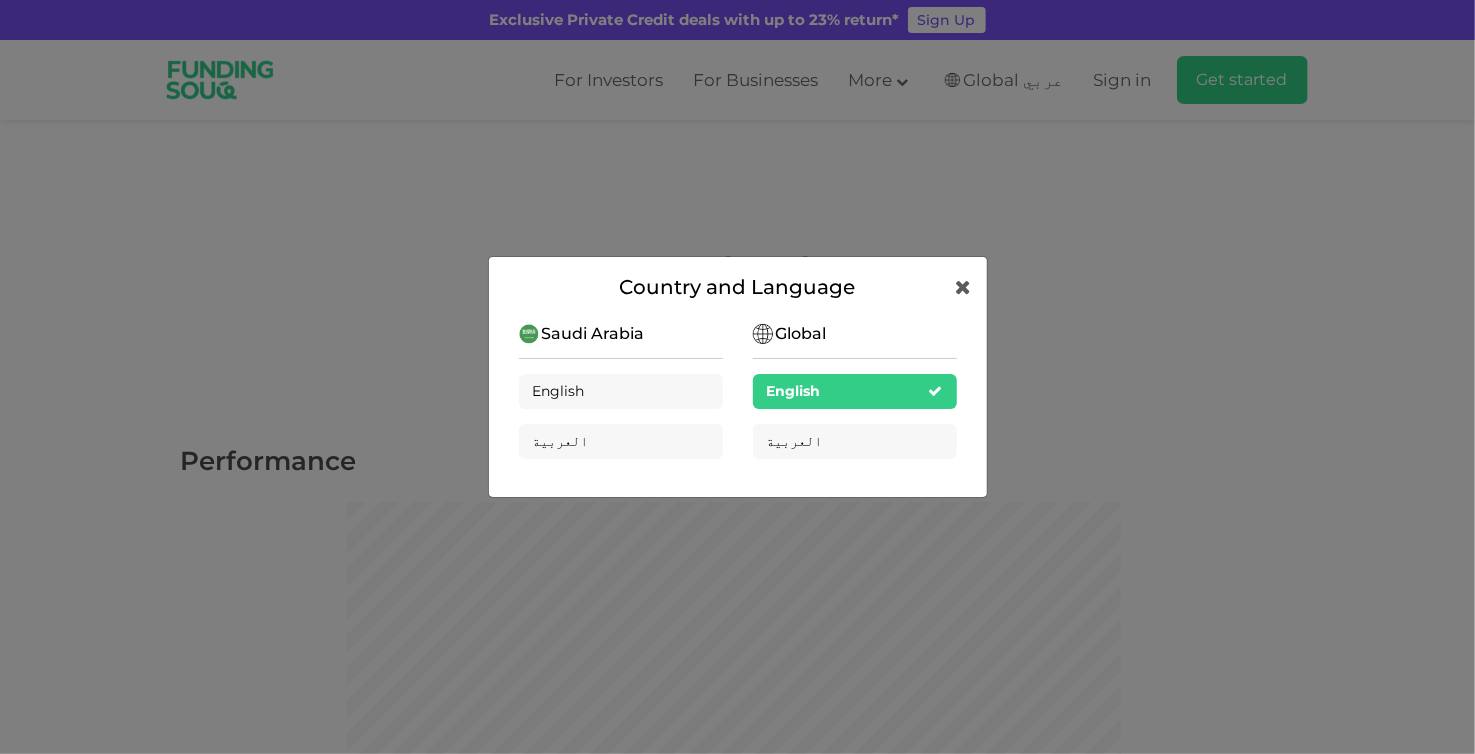 click on "Country and Language
[COUNTRY]
English
العربية
[REGION]
English
العربية" at bounding box center (737, 377) 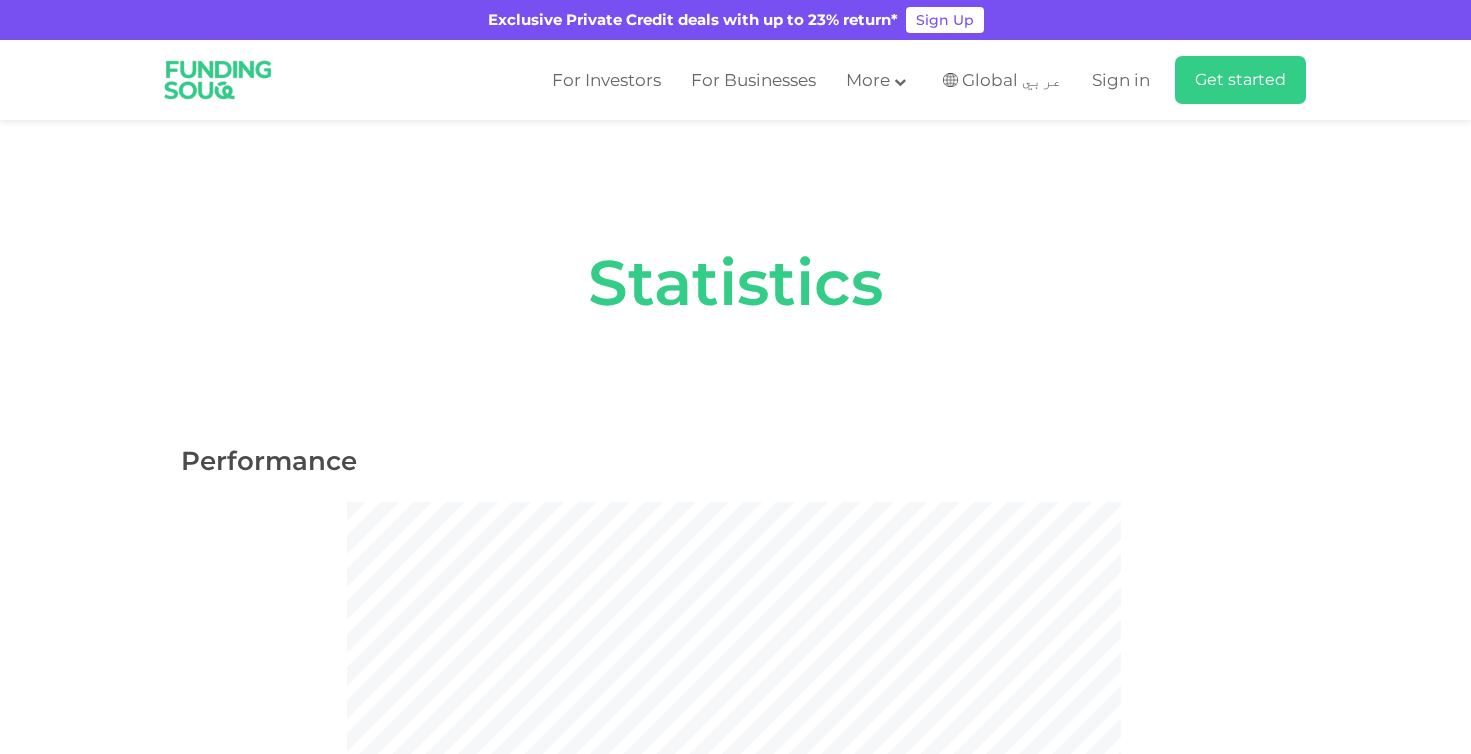 scroll, scrollTop: 0, scrollLeft: 0, axis: both 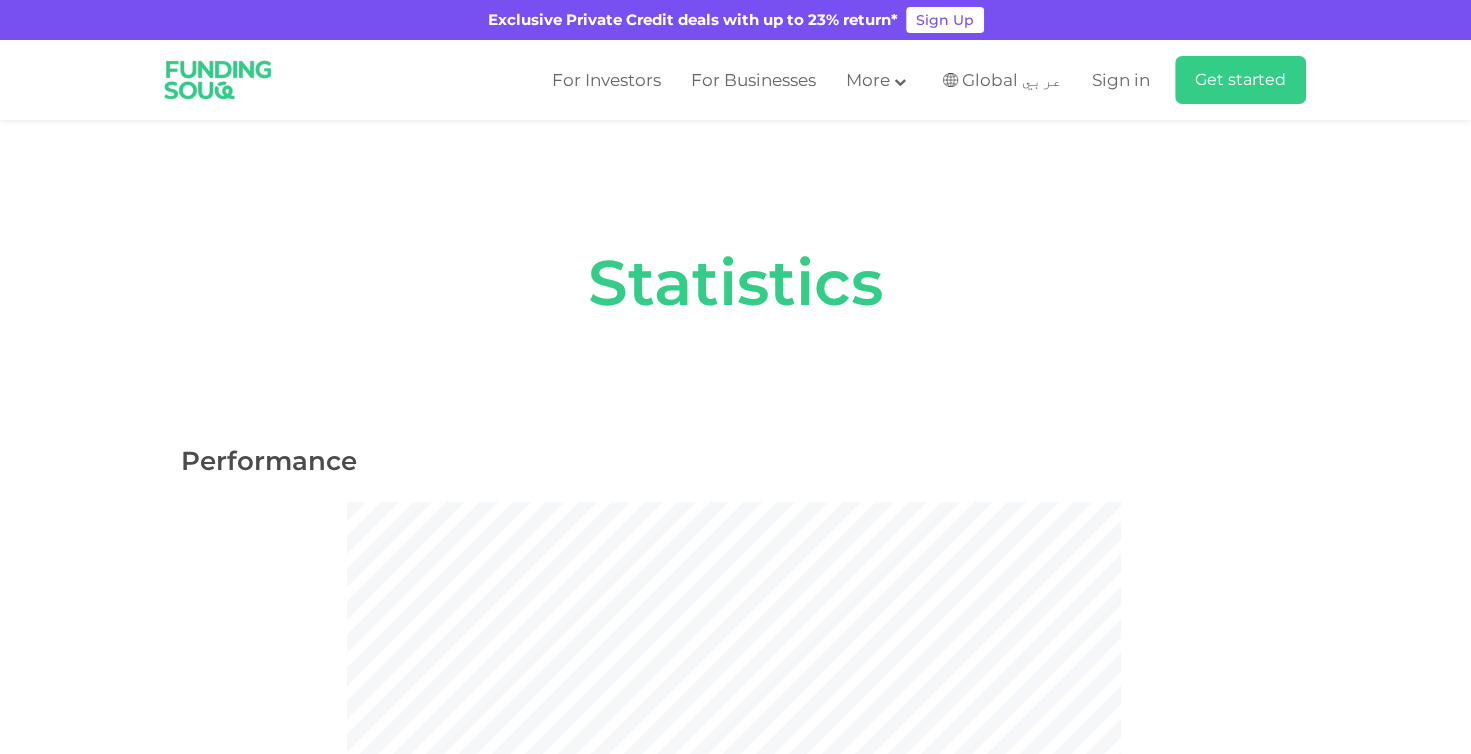 click on "Statistics" at bounding box center [736, 285] 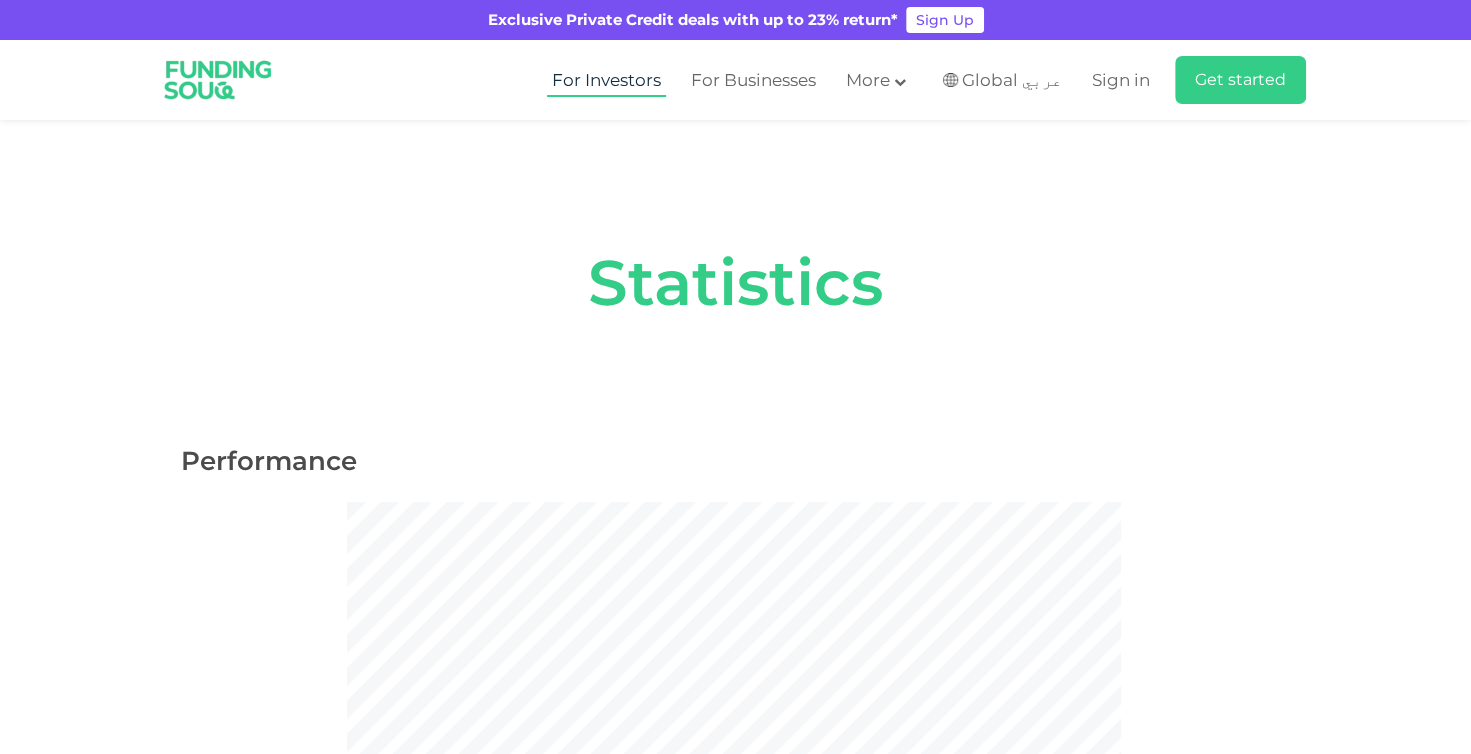 click on "For Investors" at bounding box center (606, 80) 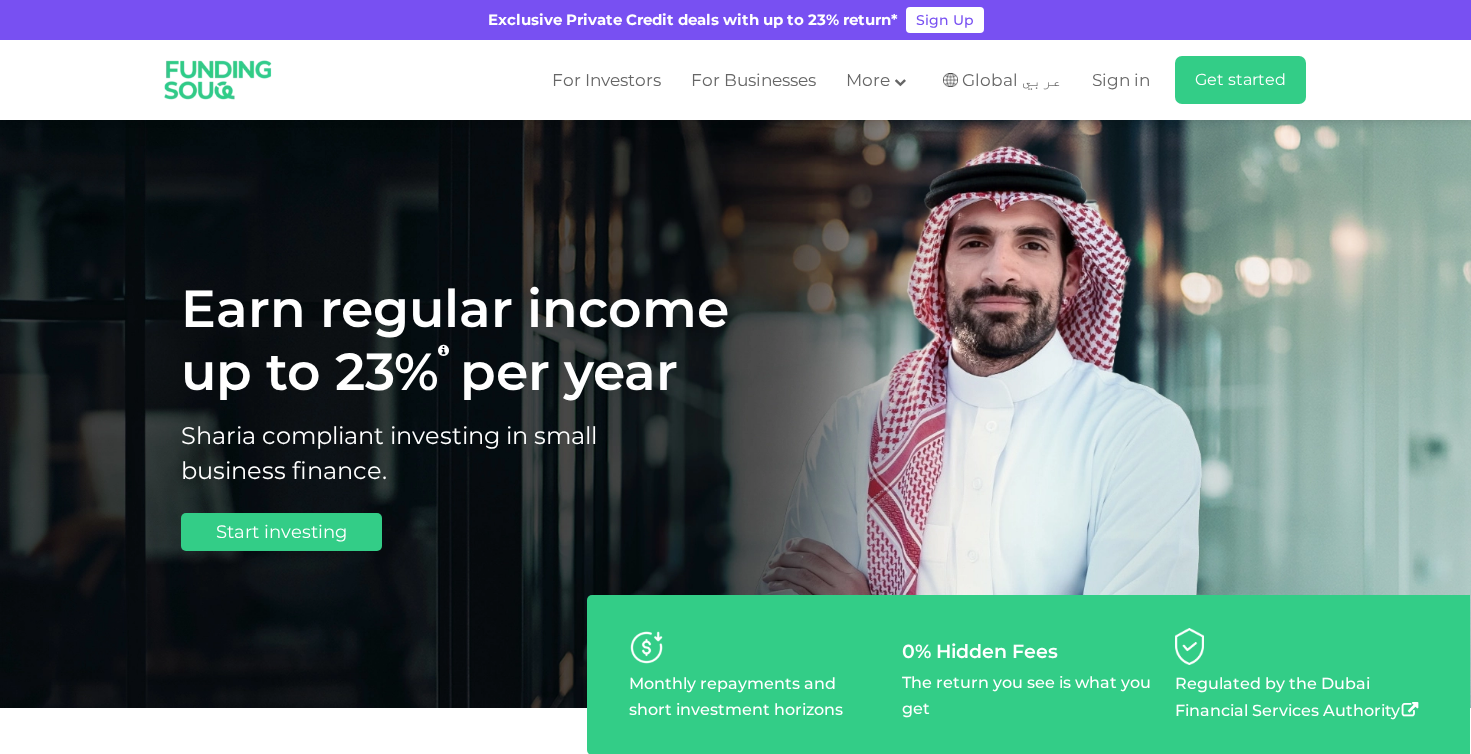 scroll, scrollTop: 0, scrollLeft: 0, axis: both 